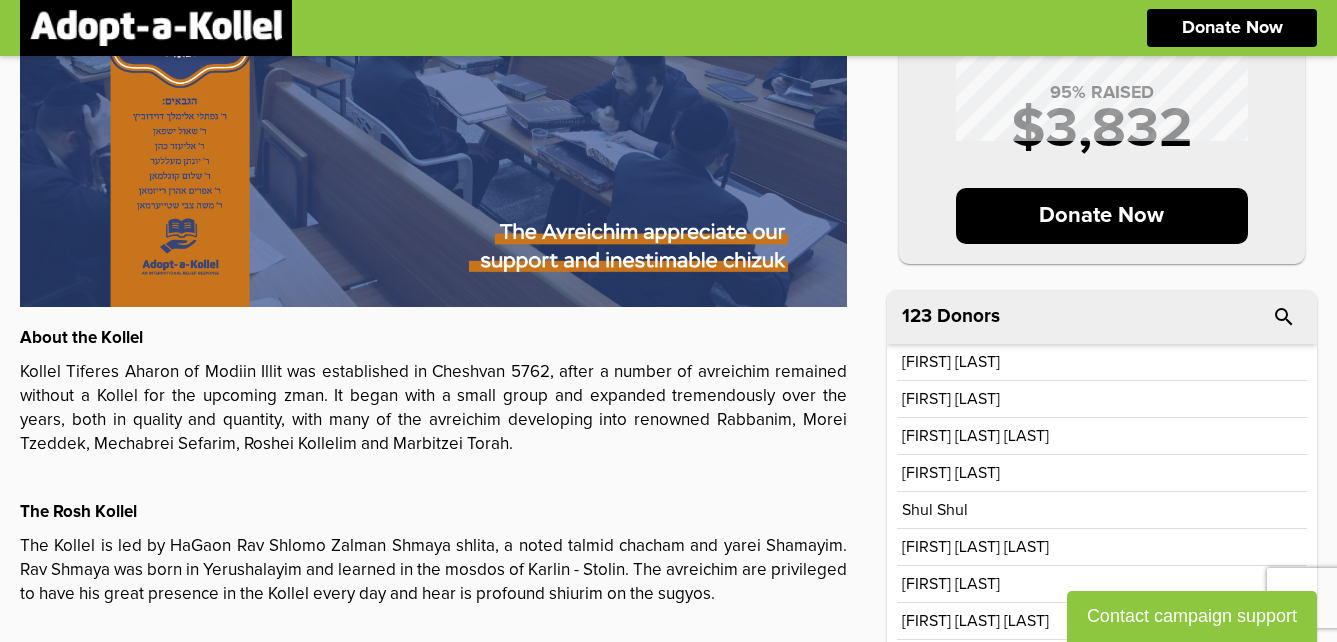 scroll, scrollTop: 300, scrollLeft: 0, axis: vertical 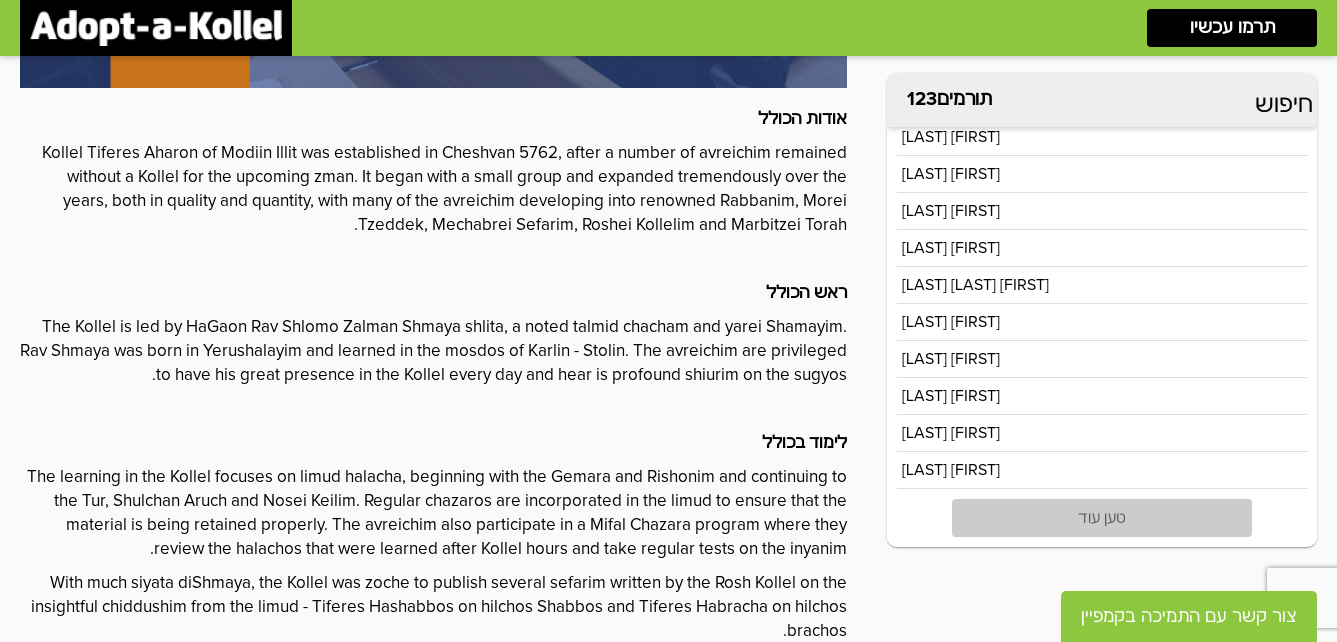 click on "טען עוד" at bounding box center (1102, 518) 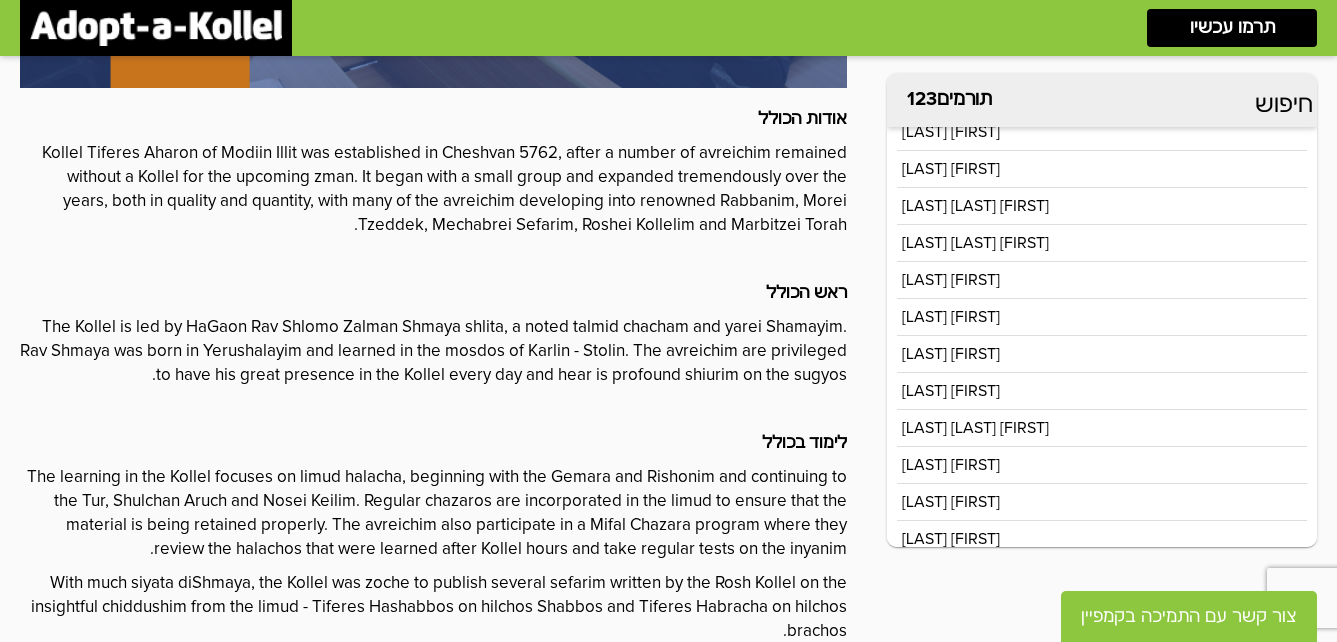 scroll, scrollTop: 818, scrollLeft: 0, axis: vertical 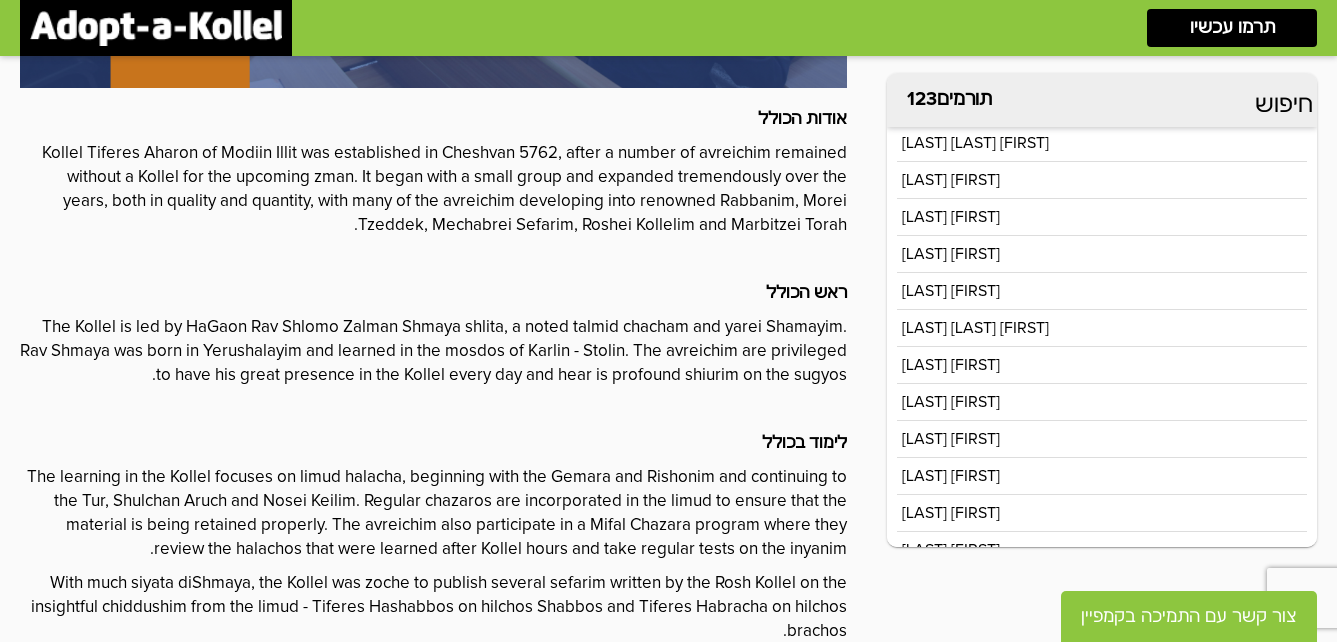 click on "[FIRST] [LAST]" at bounding box center [951, 365] 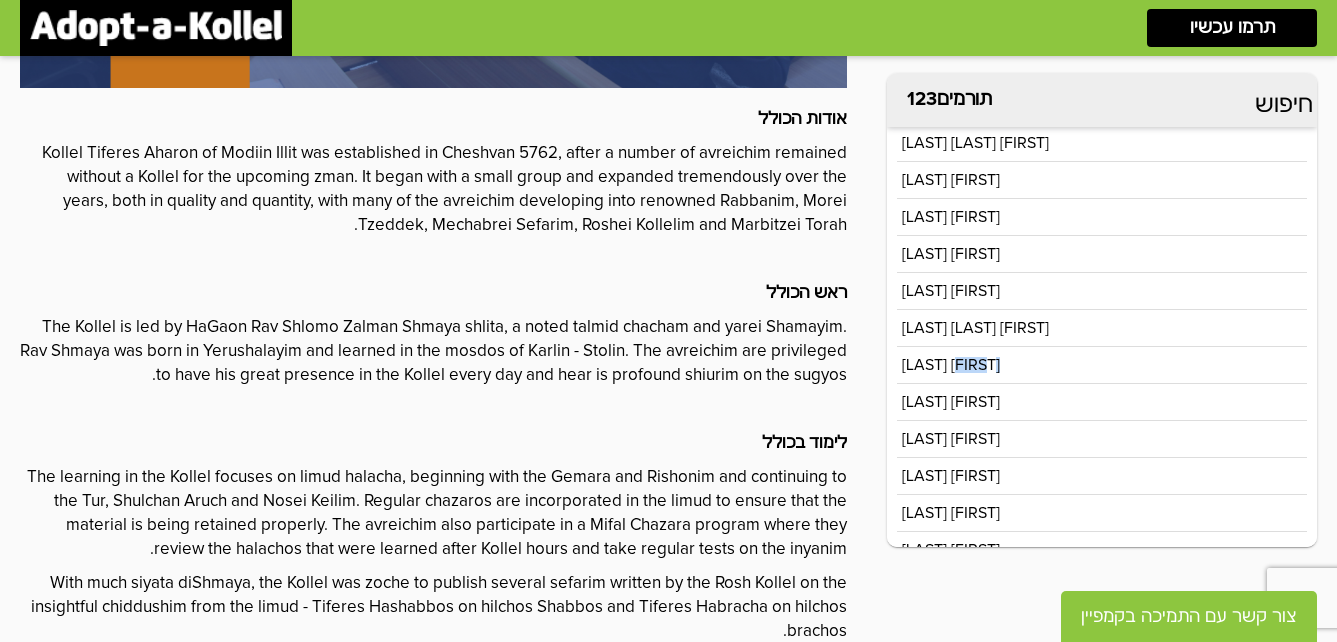 click on "[FIRST] [LAST]" at bounding box center [1102, 365] 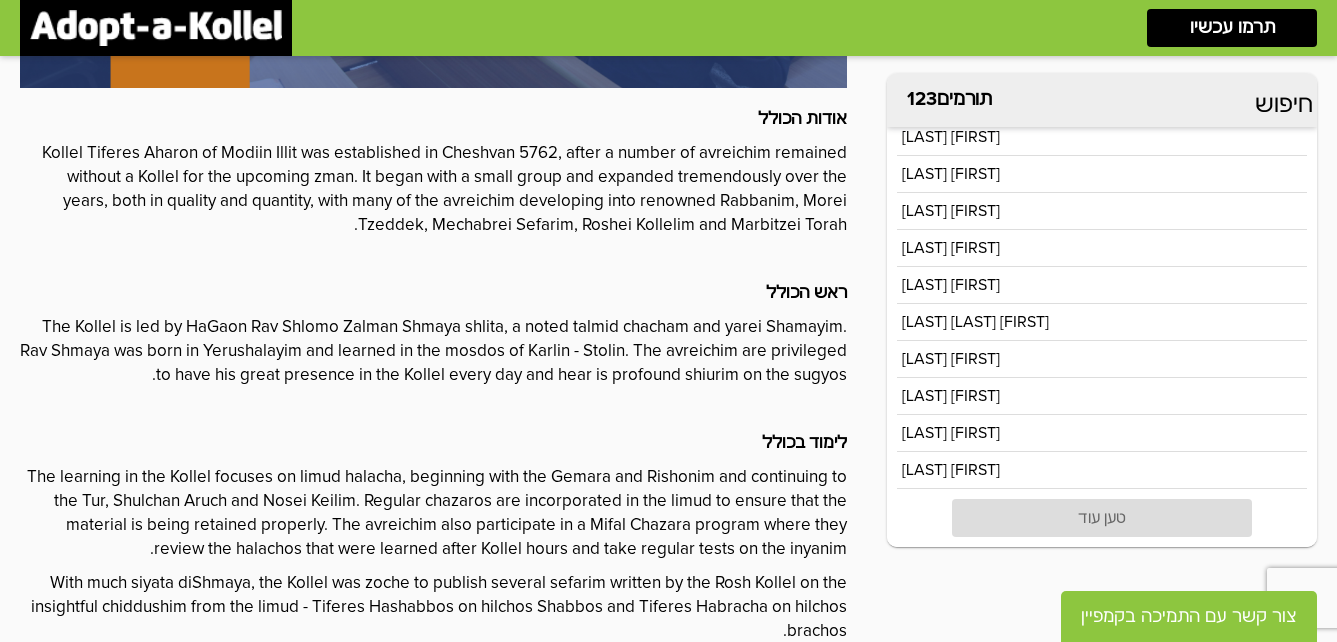 scroll, scrollTop: 1198, scrollLeft: 0, axis: vertical 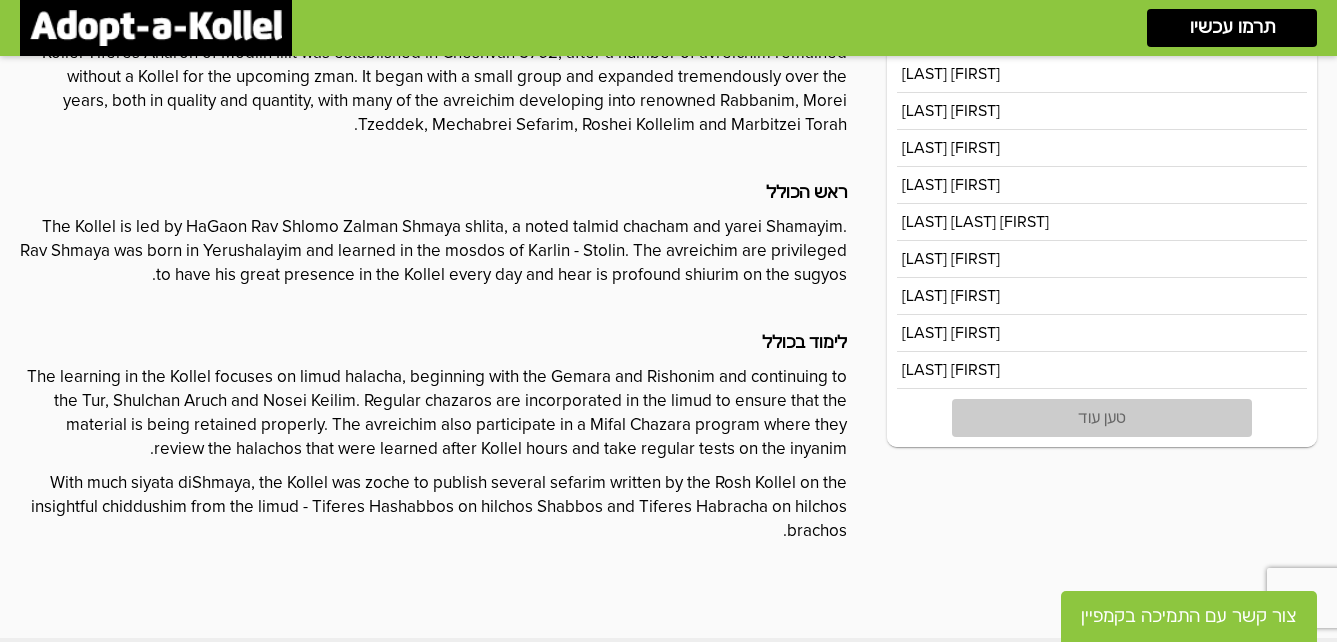 click on "טען עוד" at bounding box center (1102, 418) 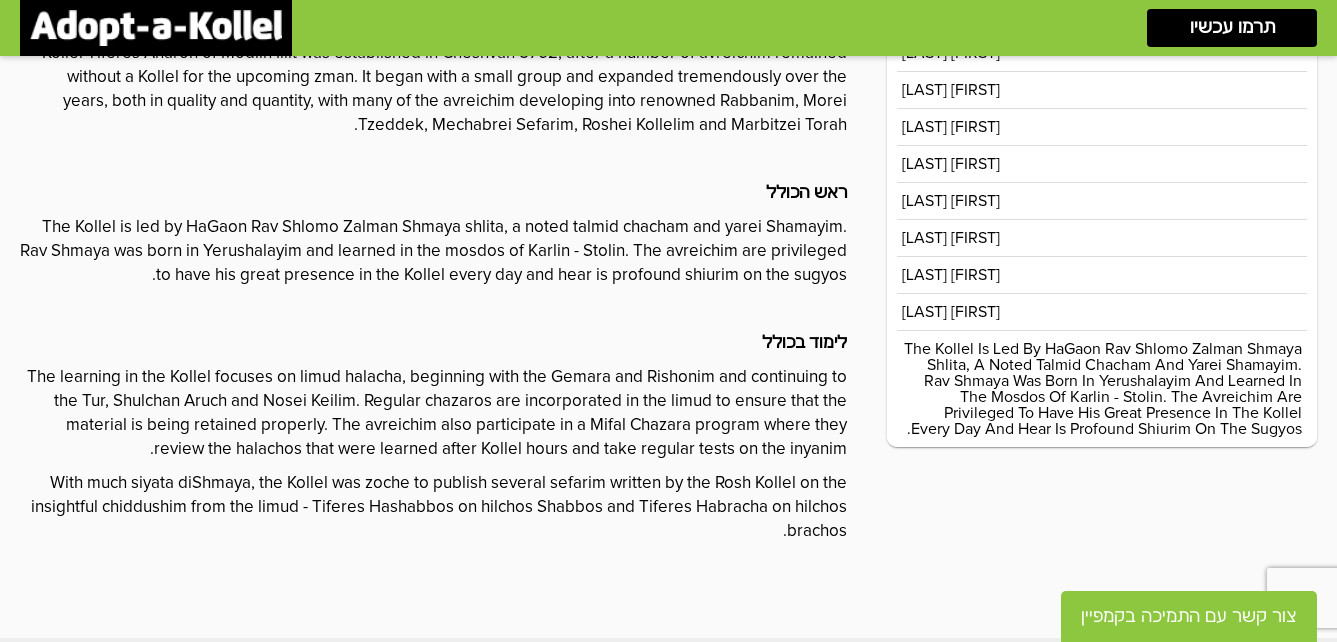 scroll, scrollTop: 1398, scrollLeft: 0, axis: vertical 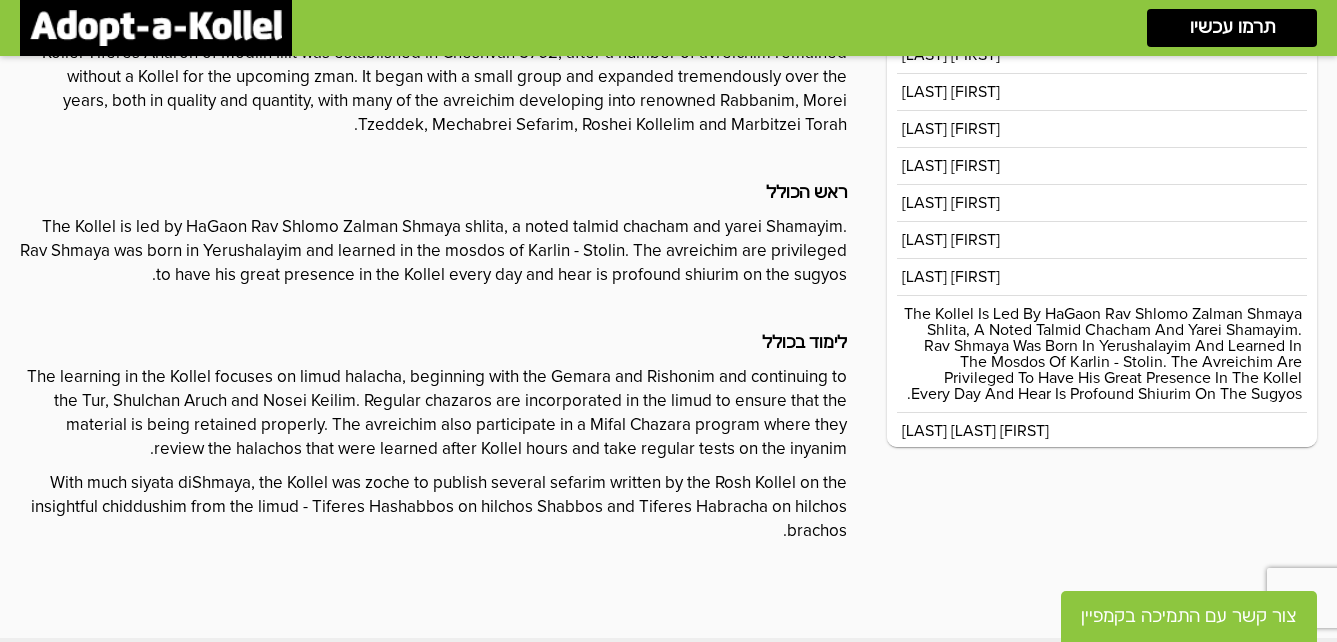 click on "[FIRST] [LAST]" at bounding box center [951, 203] 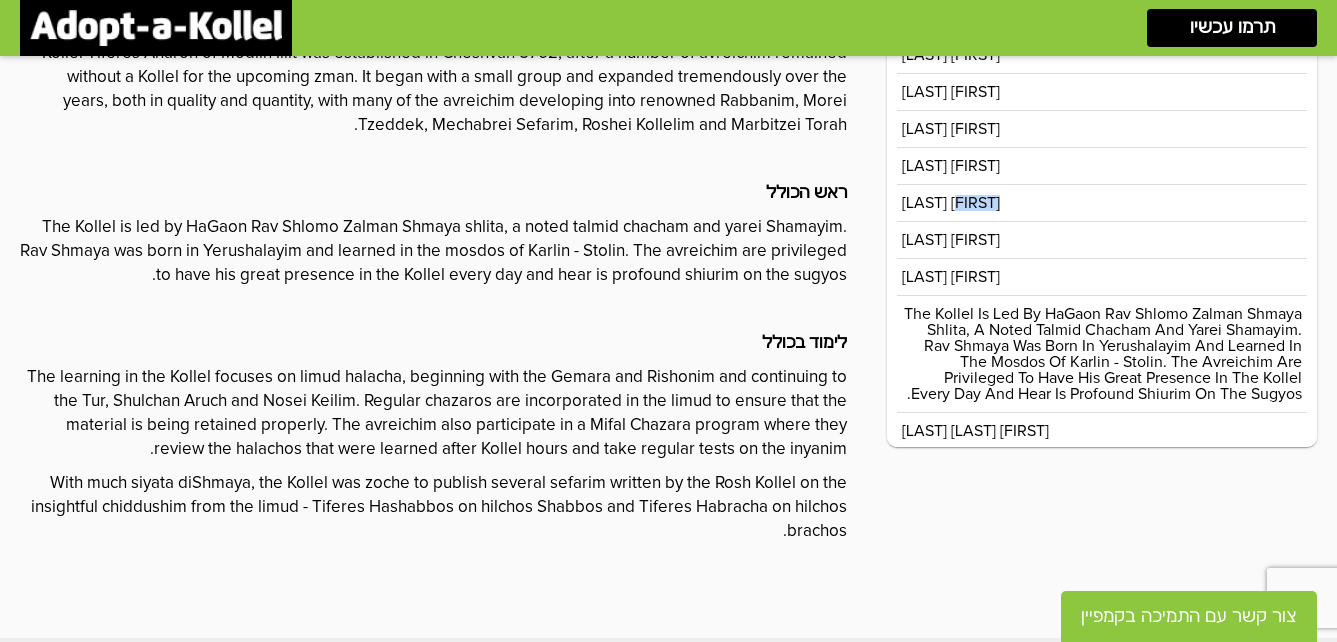 click on "[FIRST] [LAST]" at bounding box center (951, 203) 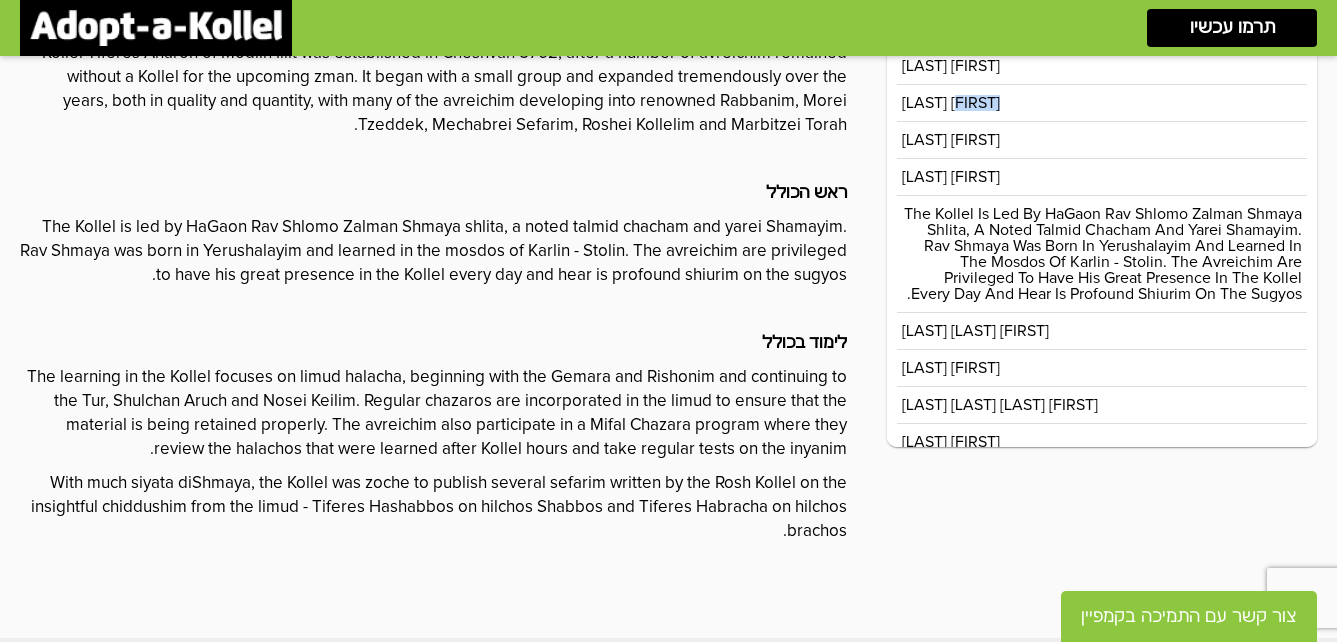 scroll, scrollTop: 1598, scrollLeft: 0, axis: vertical 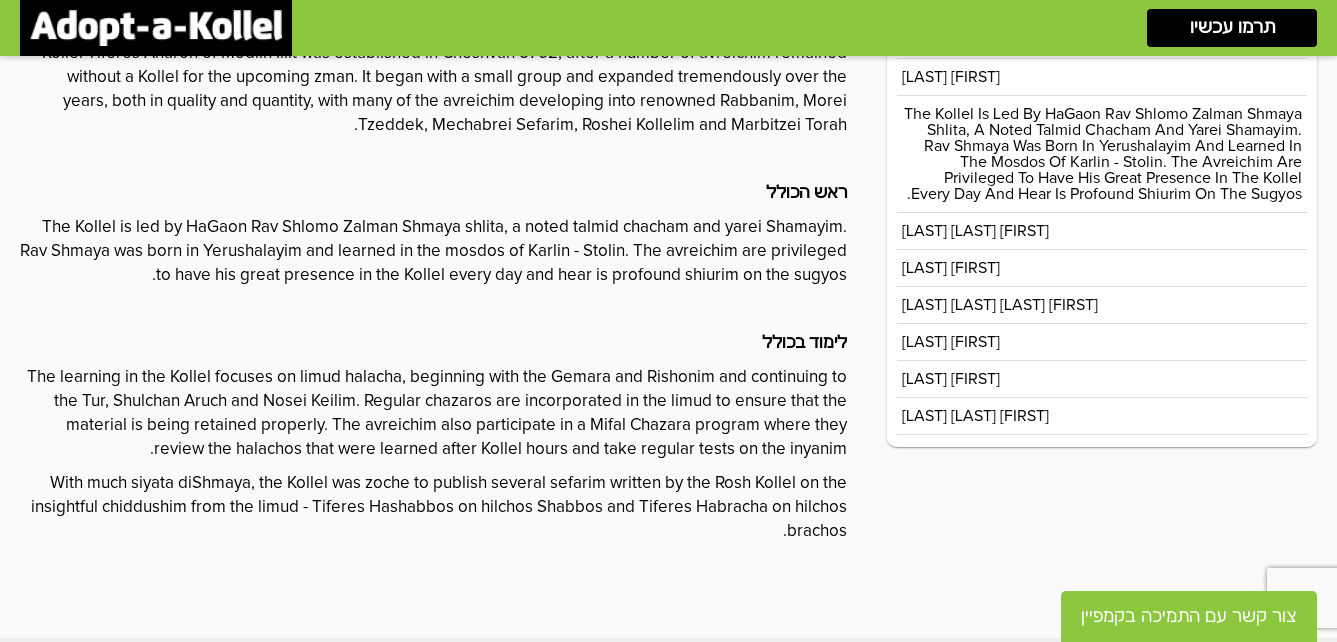 click on "[FIRST] [LAST]" at bounding box center [1102, 379] 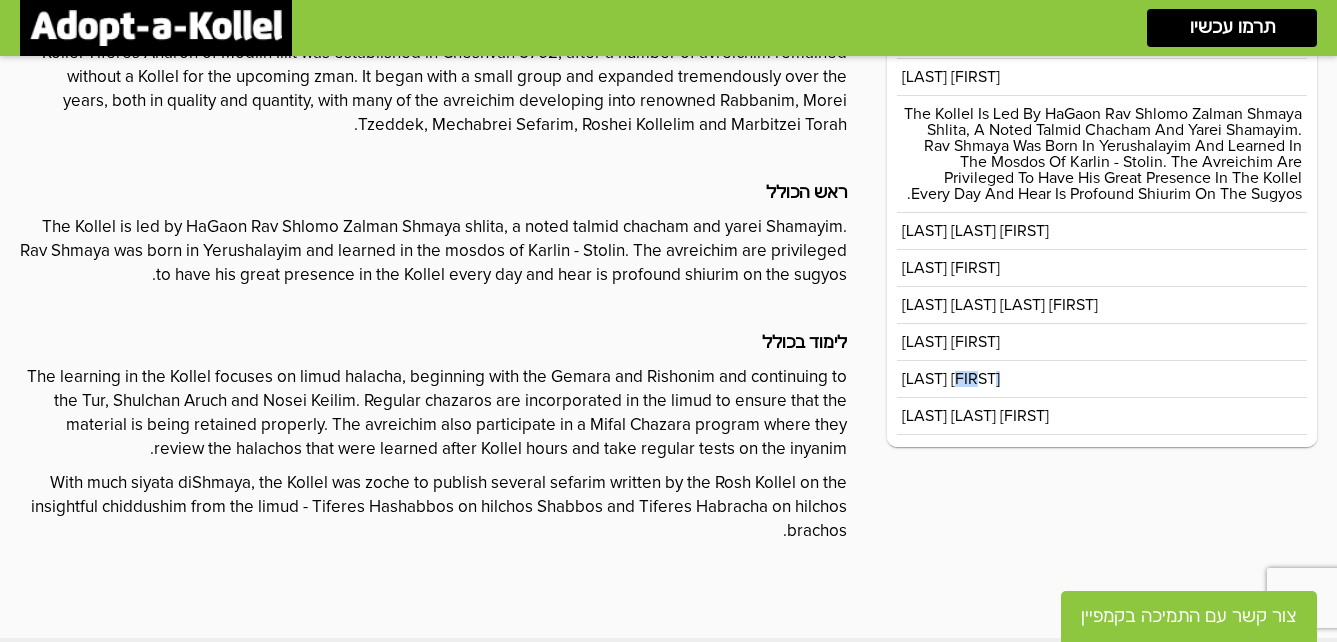 click on "[FIRST] [LAST]" at bounding box center (1102, 379) 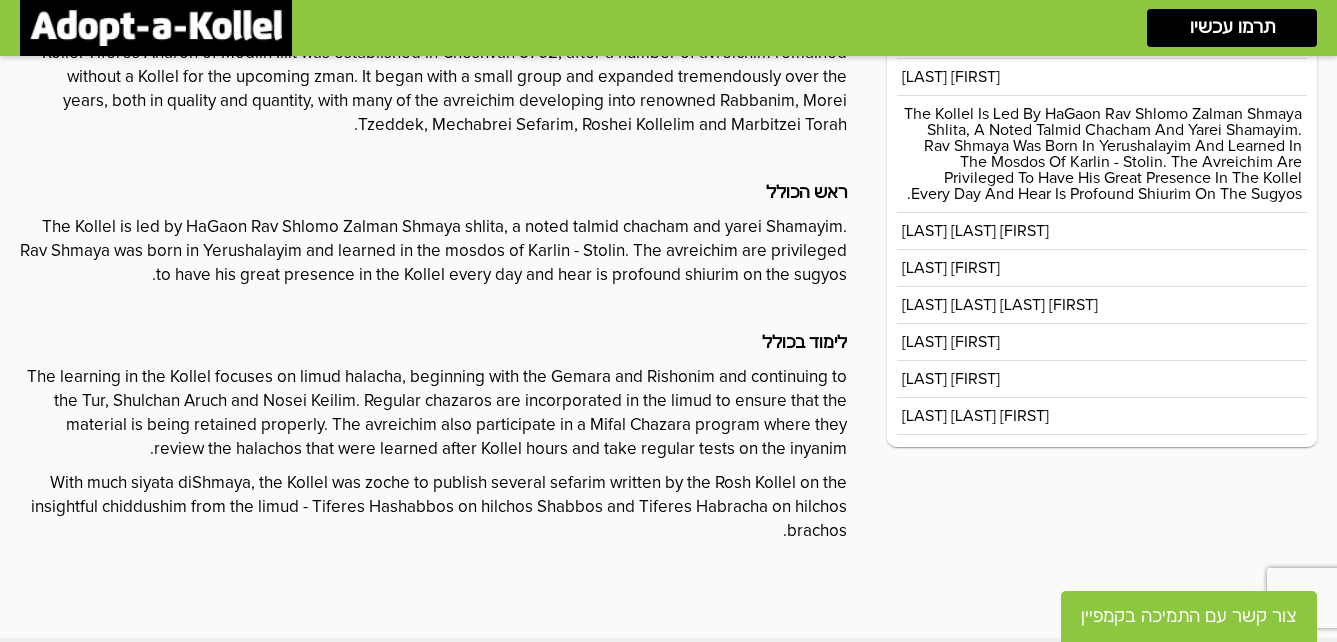 click on "[FIRST] [LAST]" at bounding box center (1102, 379) 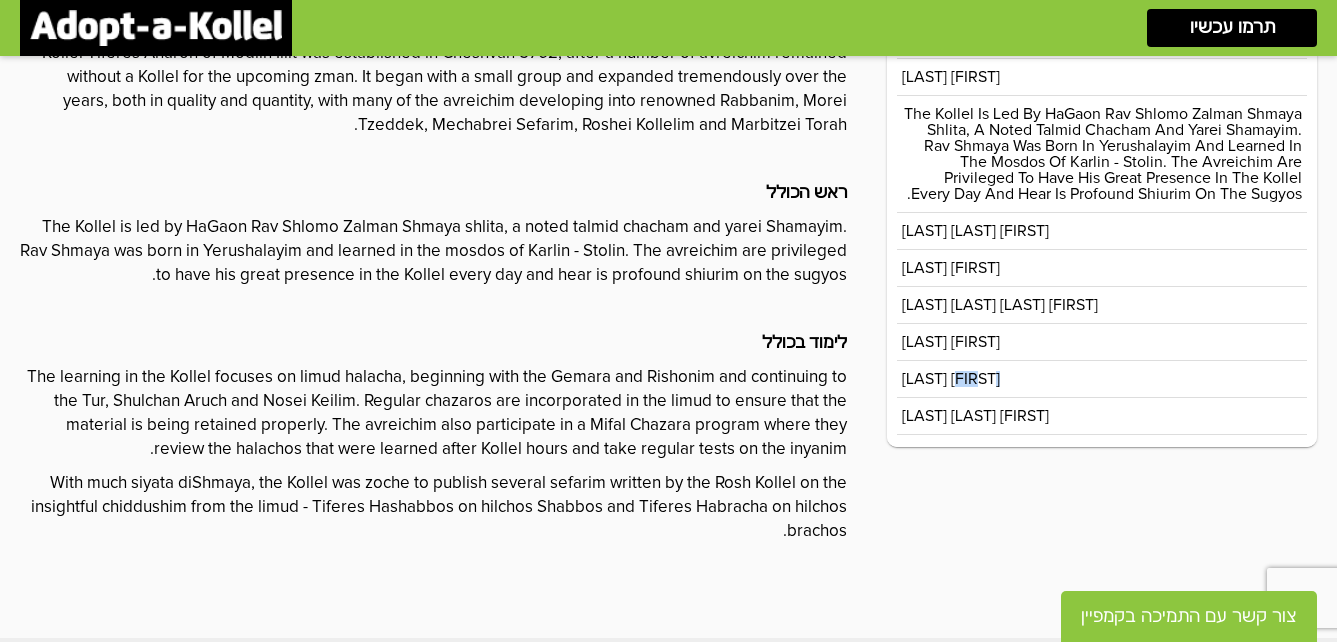 click on "[FIRST] [LAST]" at bounding box center (1102, 379) 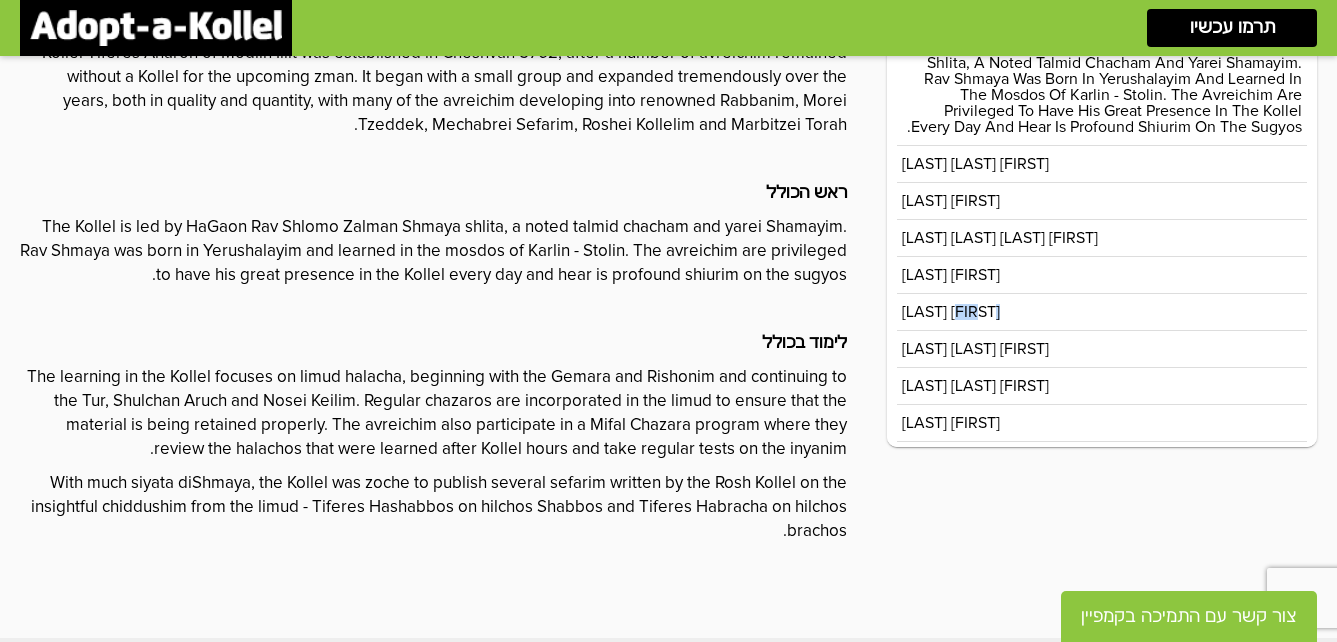 scroll, scrollTop: 1698, scrollLeft: 0, axis: vertical 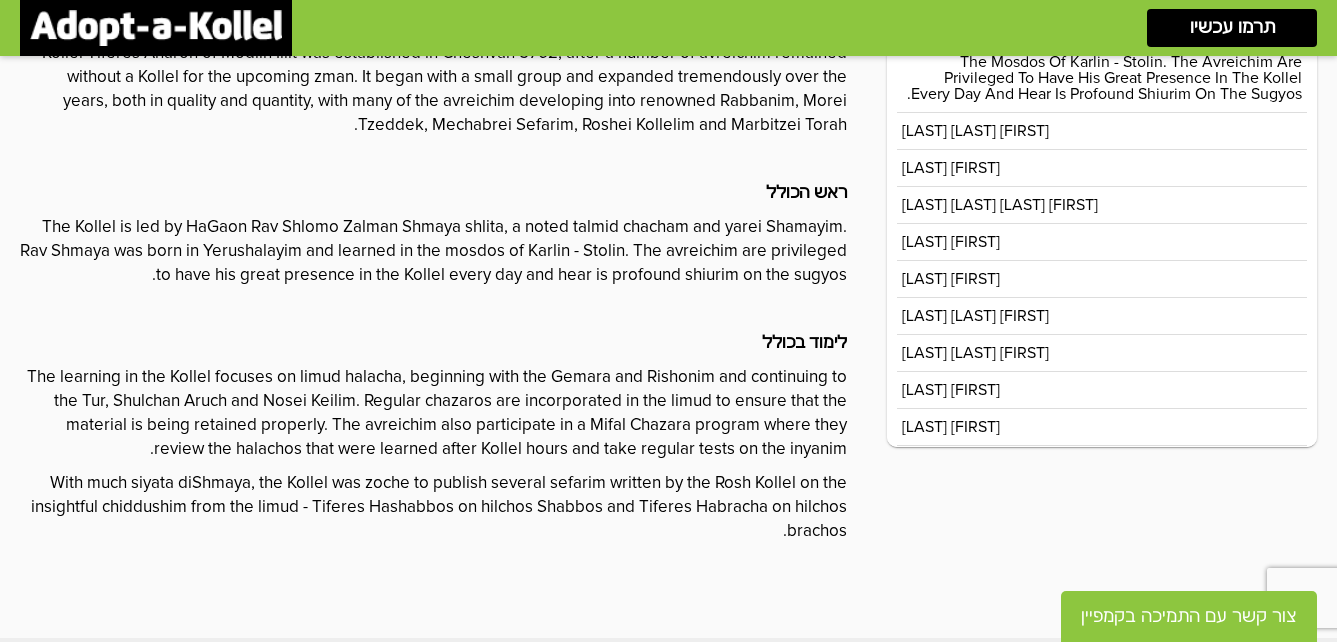 drag, startPoint x: 958, startPoint y: 301, endPoint x: 1055, endPoint y: 281, distance: 99.0404 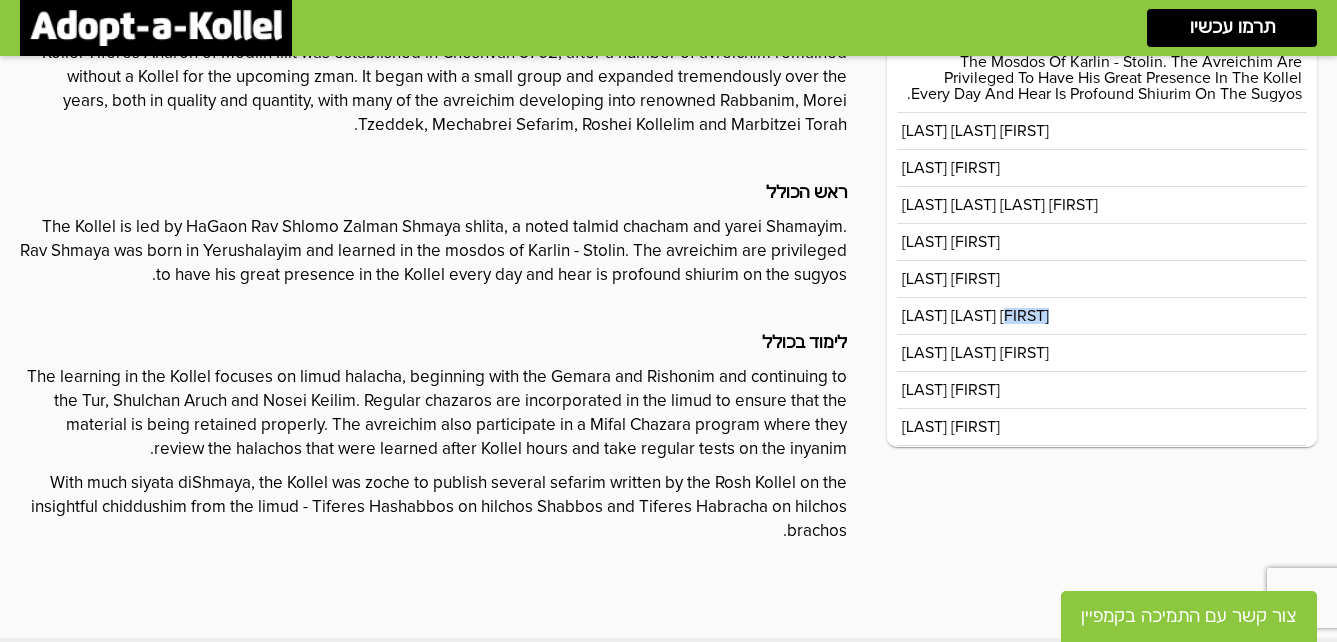click on "[FIRST] [LAST] [LAST]" at bounding box center [975, 316] 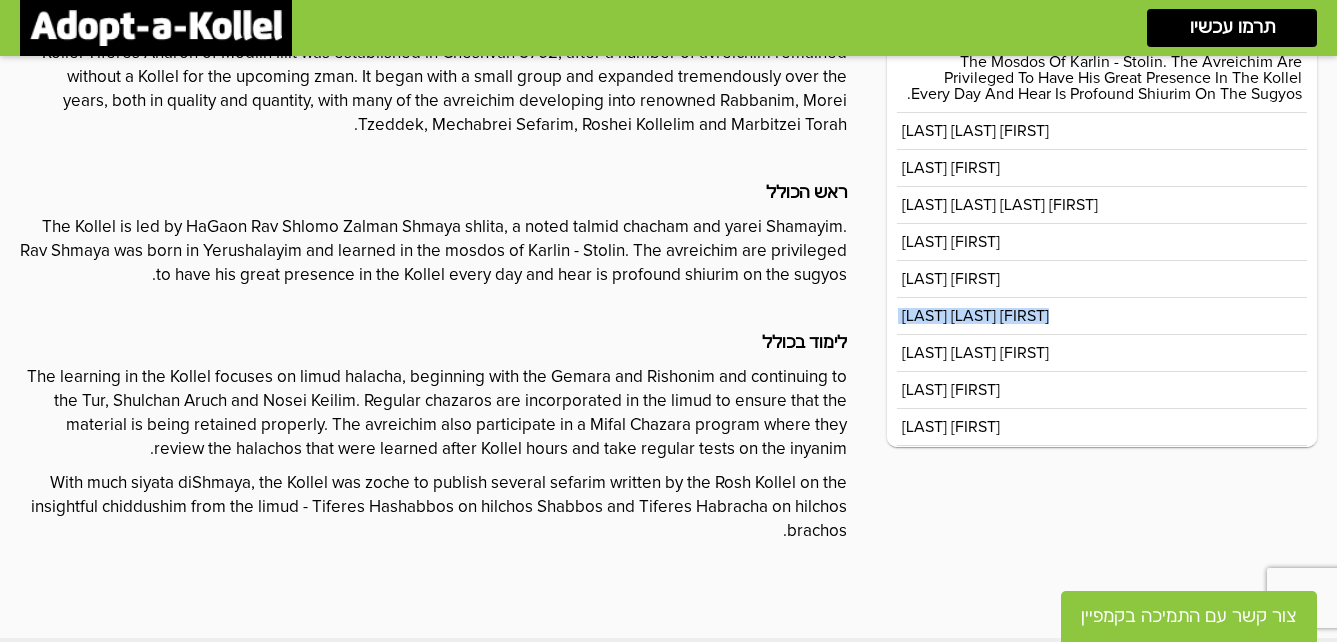 click on "[FIRST] [LAST] [LAST]" at bounding box center [975, 316] 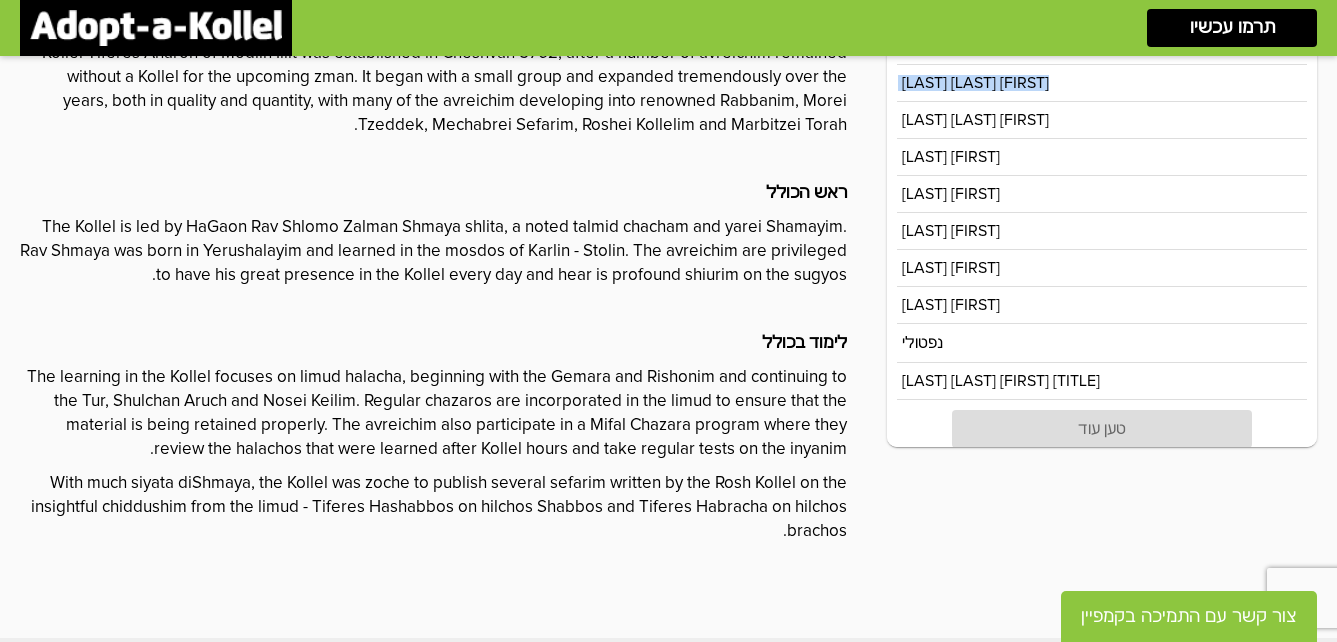 scroll, scrollTop: 1978, scrollLeft: 0, axis: vertical 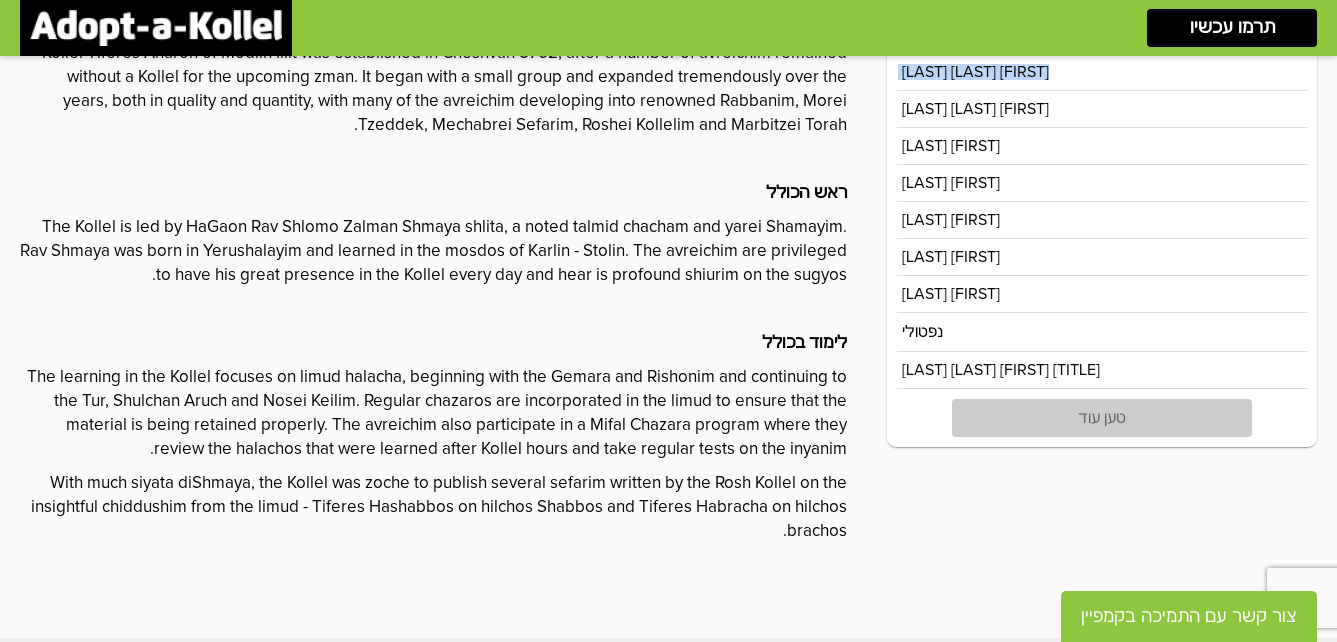 click on "טען עוד" at bounding box center (1102, 418) 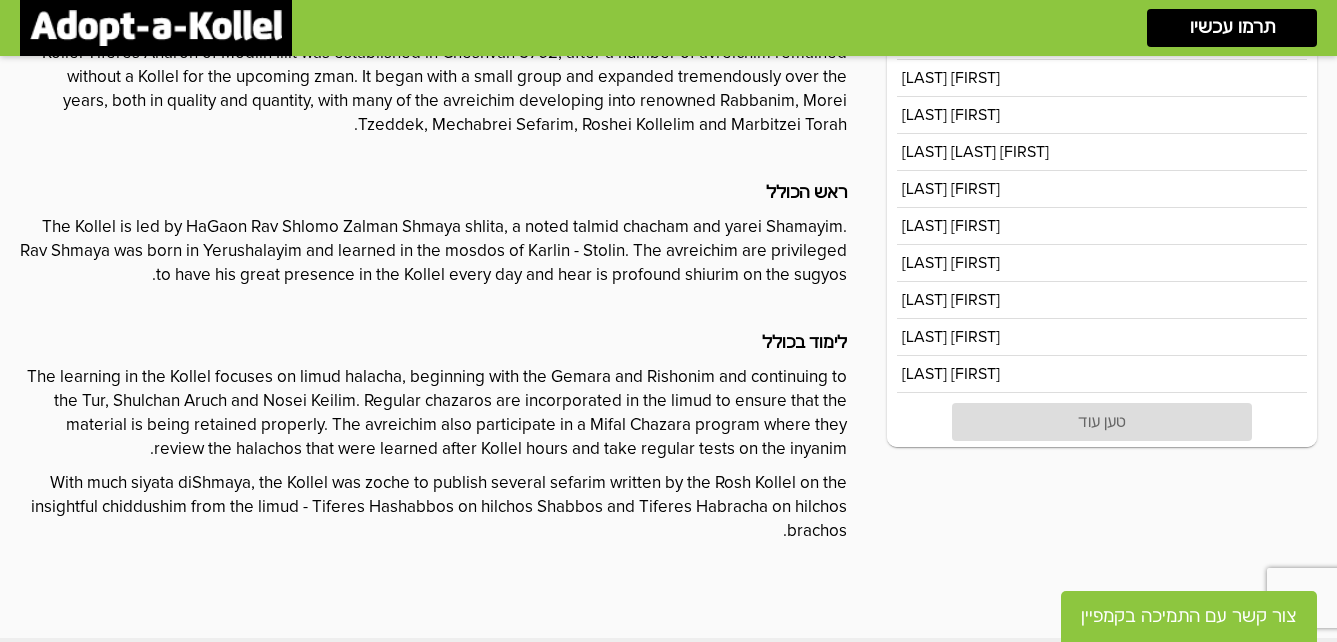 scroll, scrollTop: 2758, scrollLeft: 0, axis: vertical 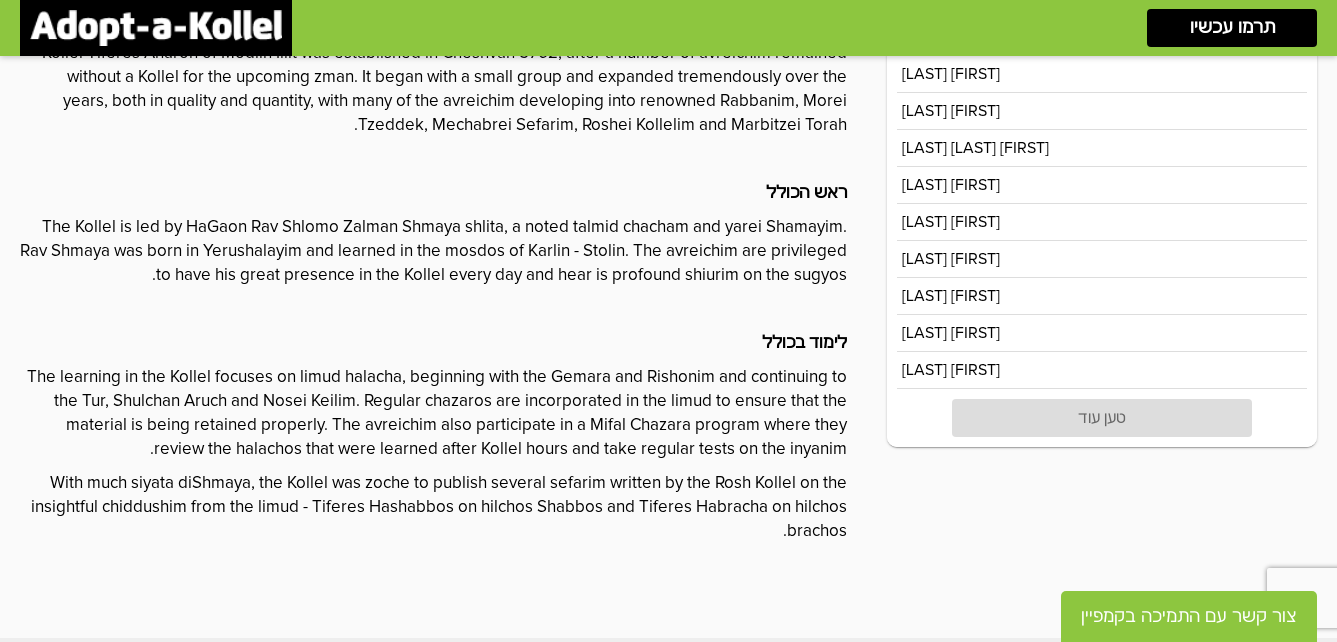 click on "[FIRST] [LAST]" at bounding box center (1102, 370) 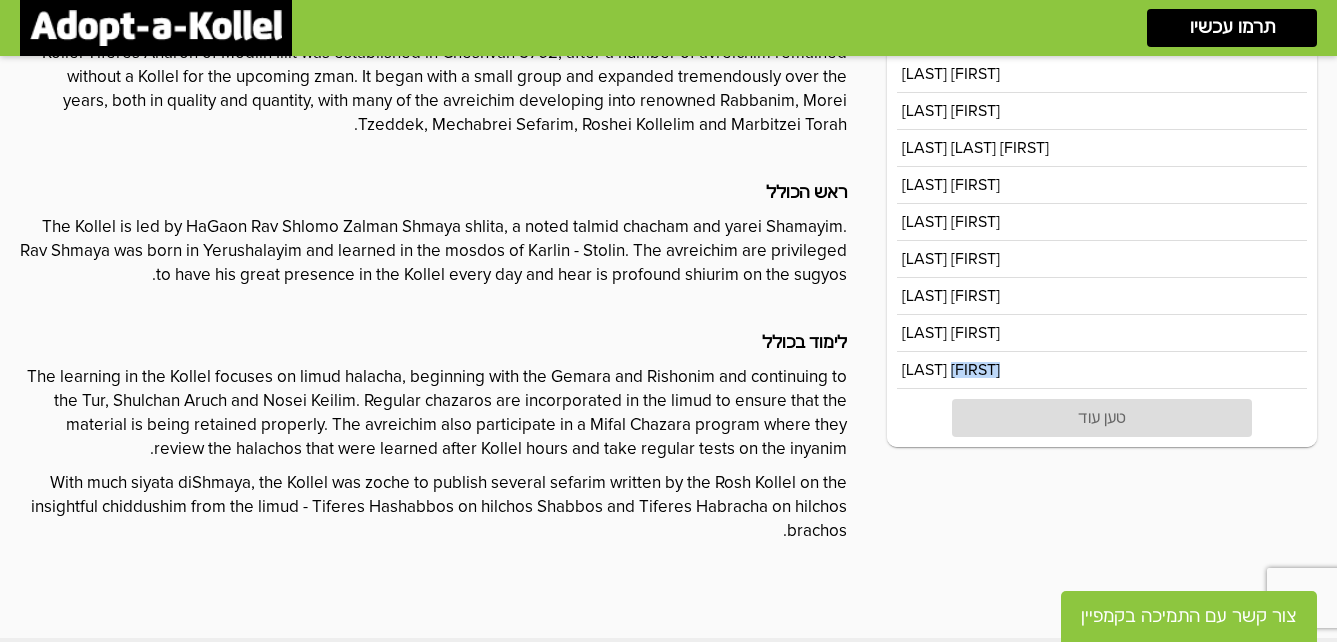 click on "[FIRST] [LAST]" at bounding box center [1102, 370] 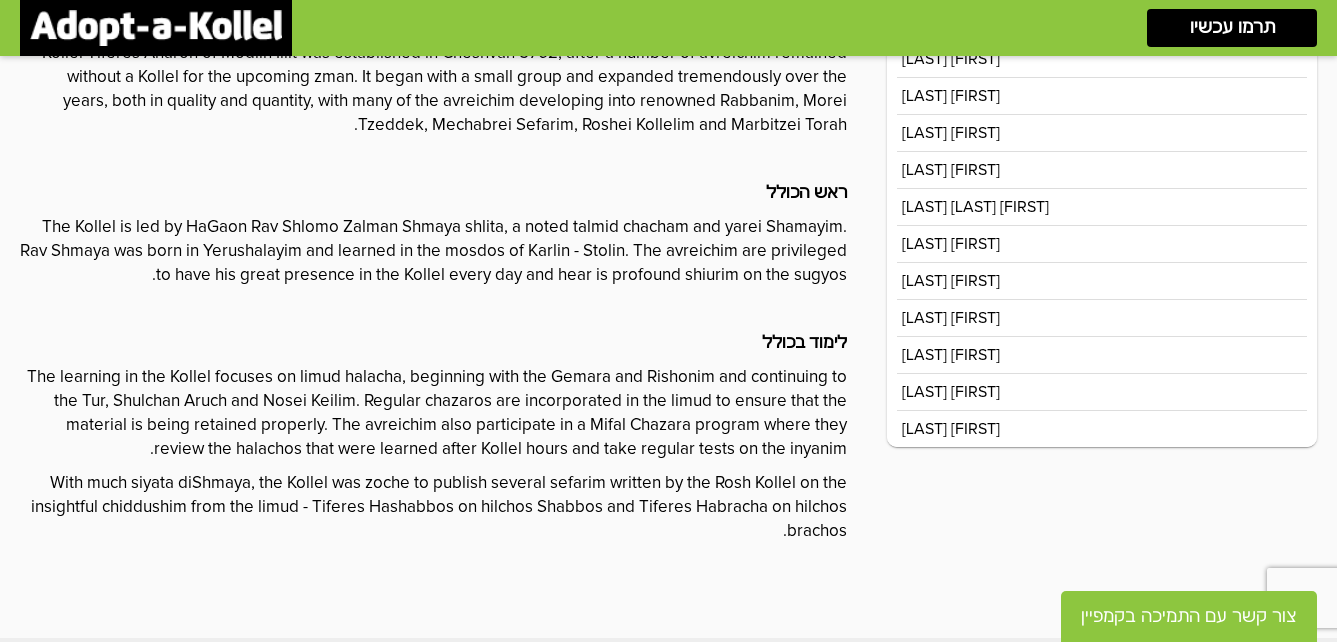 scroll, scrollTop: 0, scrollLeft: 0, axis: both 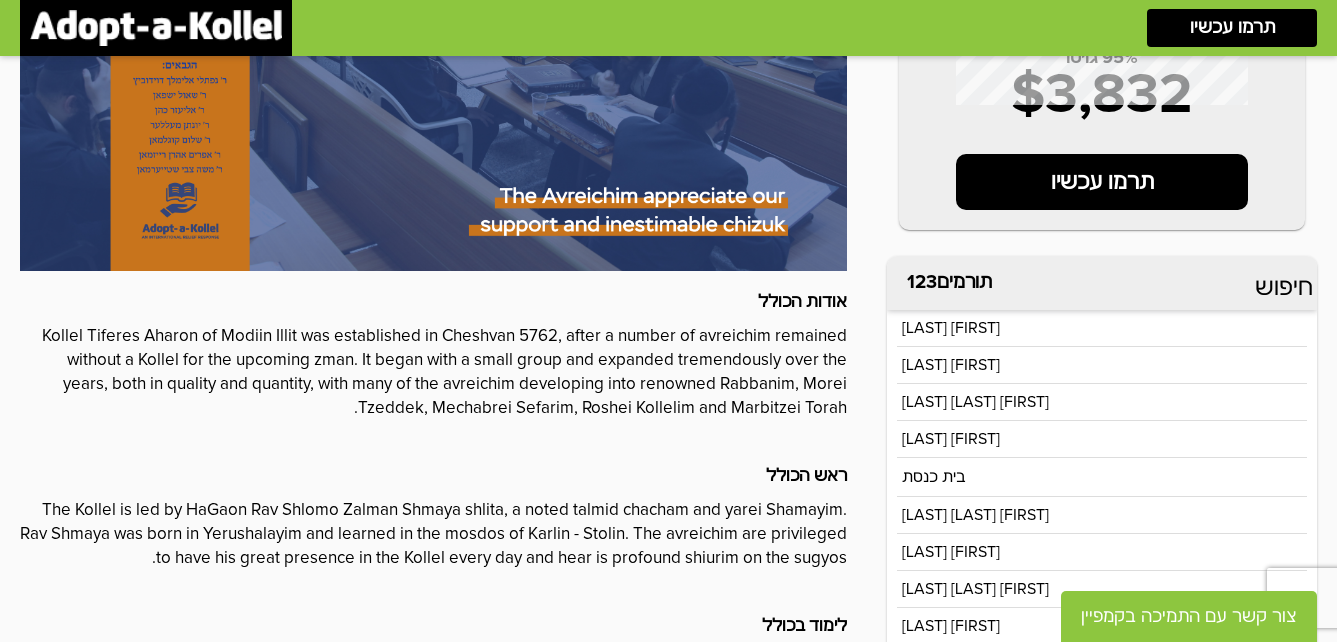 click on "[FIRST] [LAST]" at bounding box center (1102, 328) 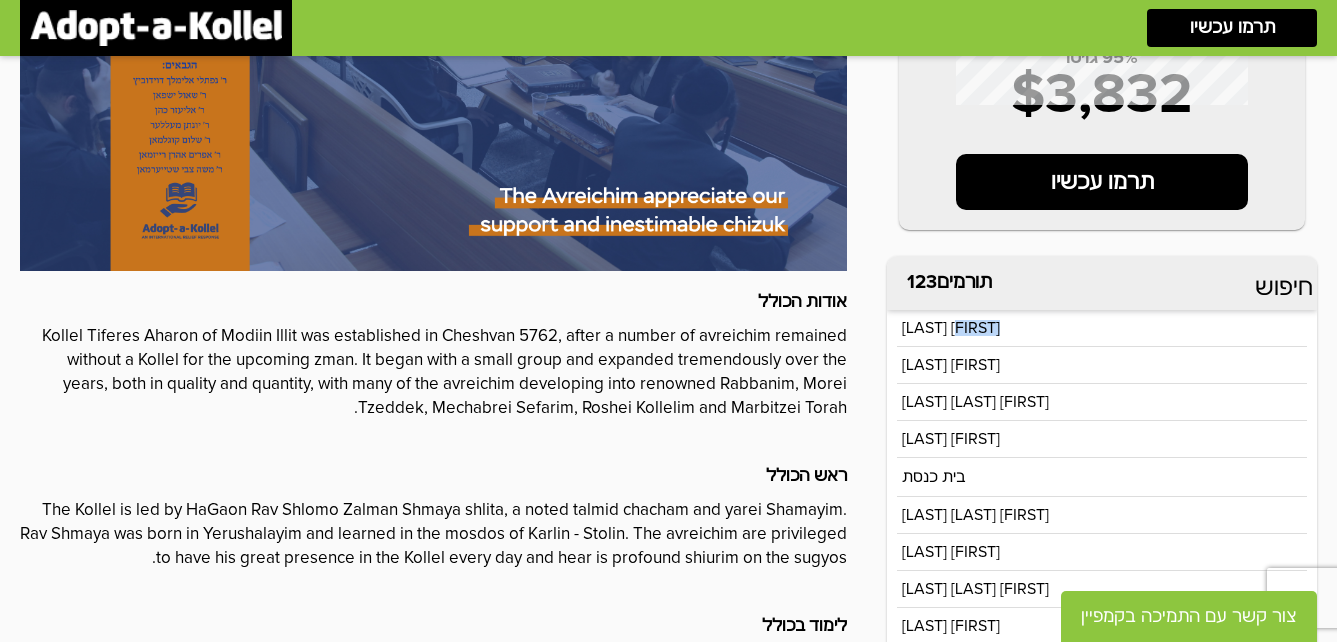 click on "[FIRST] [LAST]" at bounding box center (1102, 328) 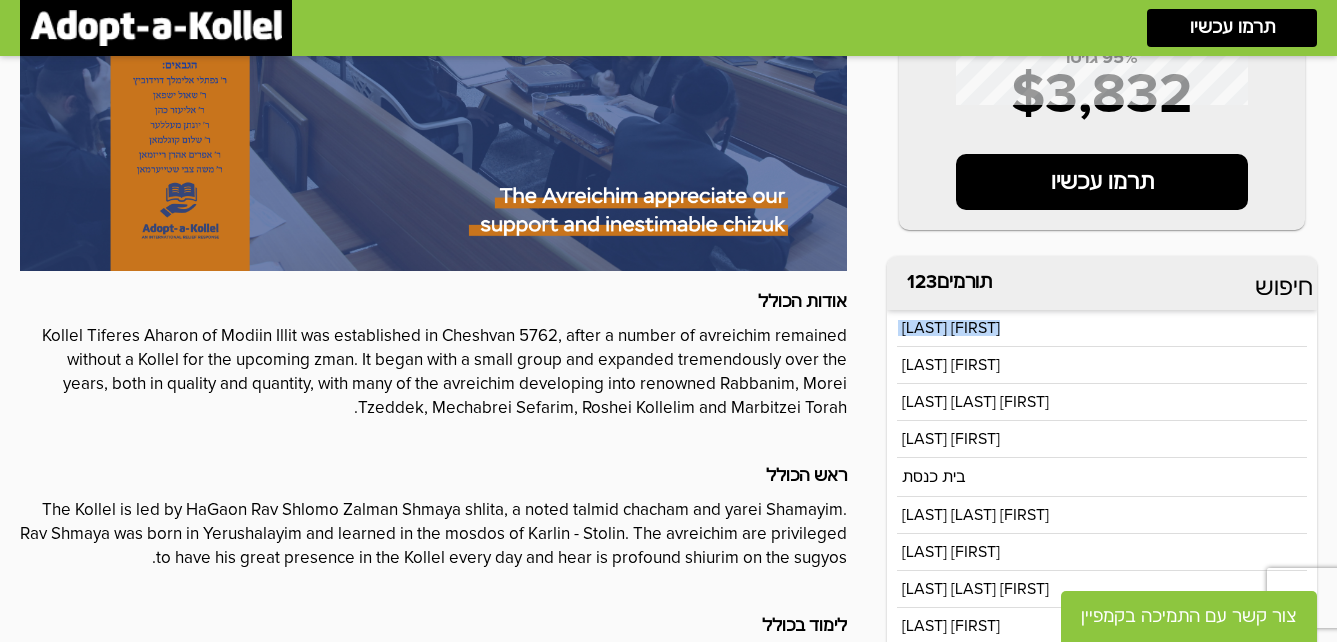click on "[FIRST] [LAST]" at bounding box center [1102, 328] 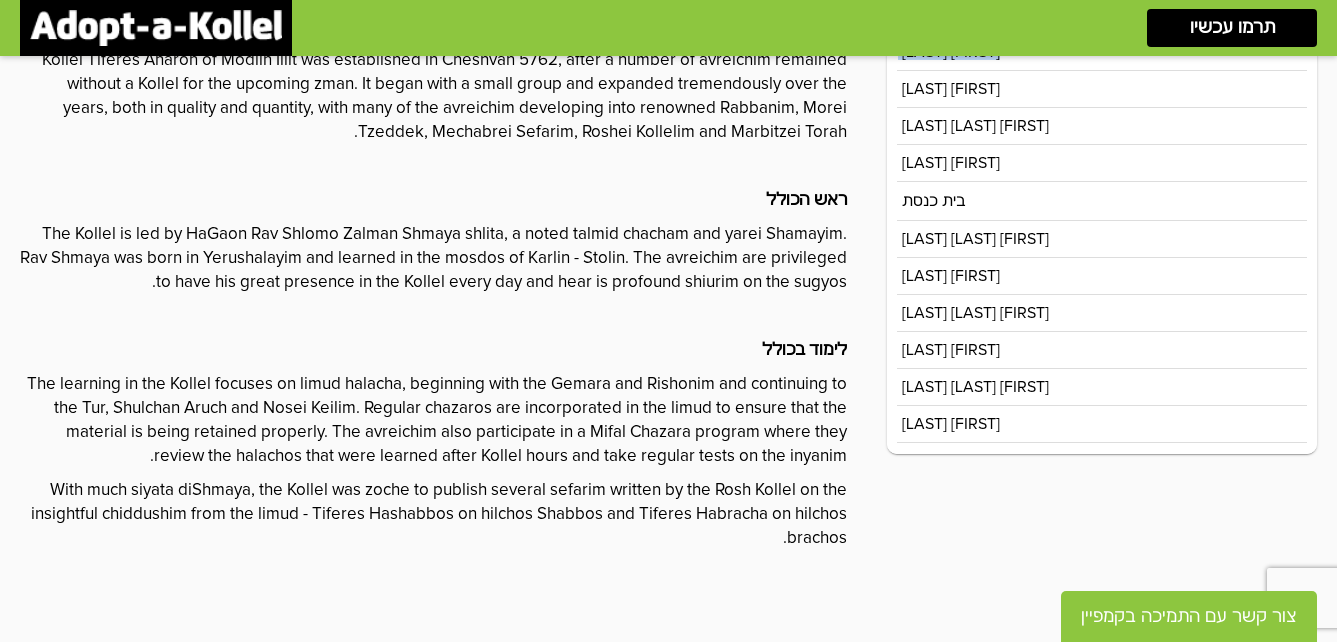 scroll, scrollTop: 583, scrollLeft: 0, axis: vertical 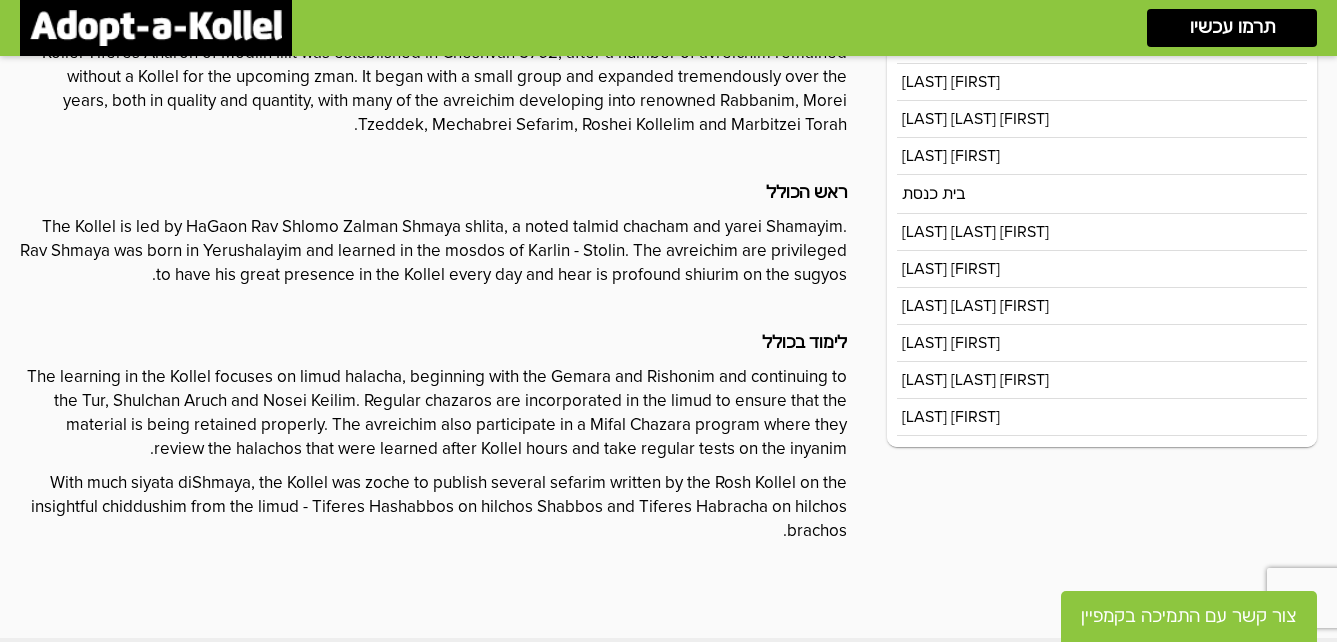 click on "[FIRST] [LAST] [LAST]" at bounding box center [1102, 380] 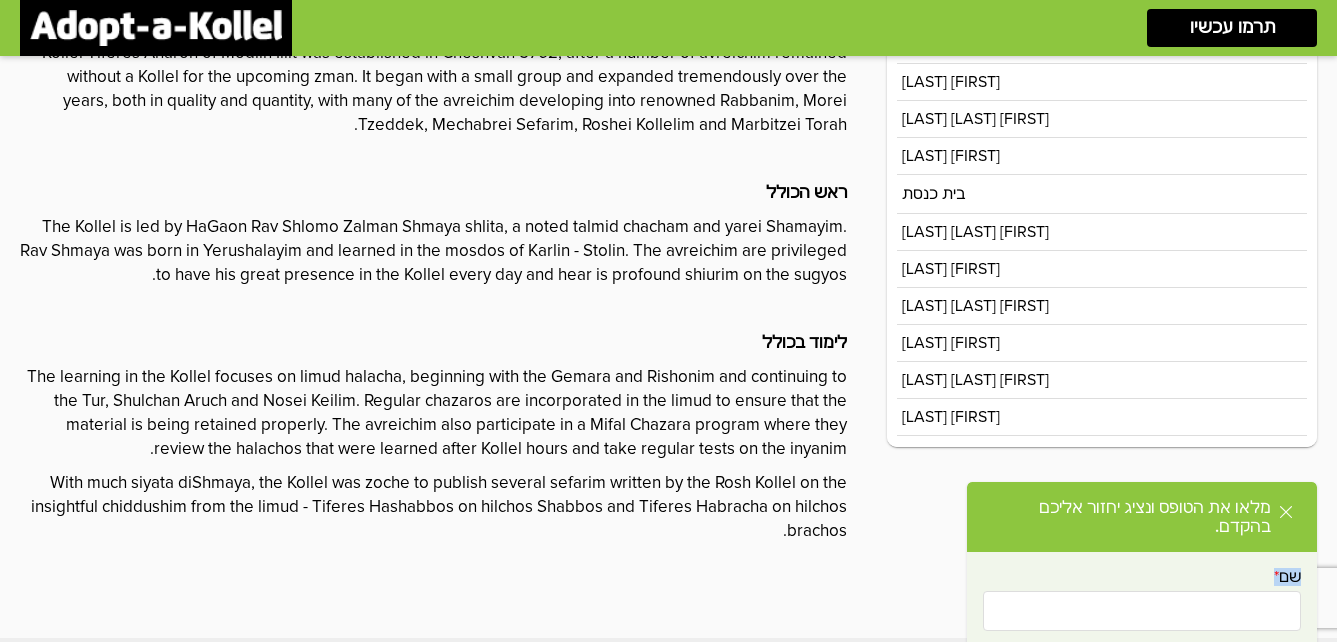 click on "[FIRST] *
[EMAIL] *
[MESSAGE] *
[SEND]" at bounding box center (1142, 721) 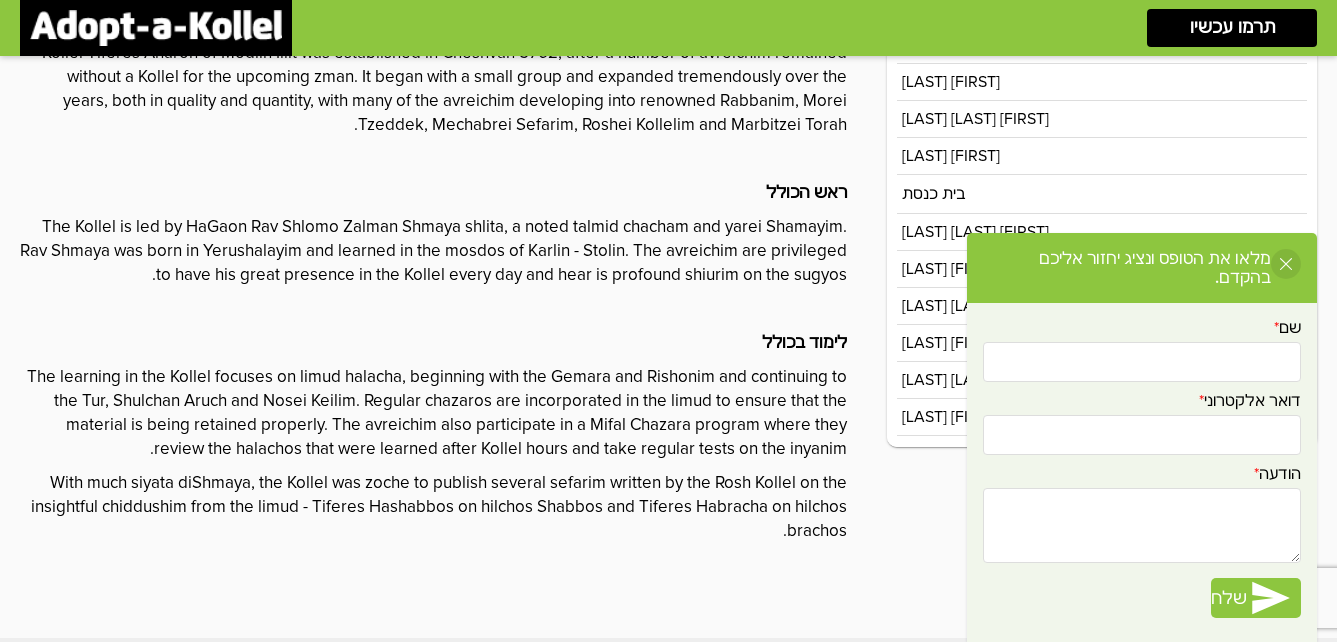 click at bounding box center [1286, 264] 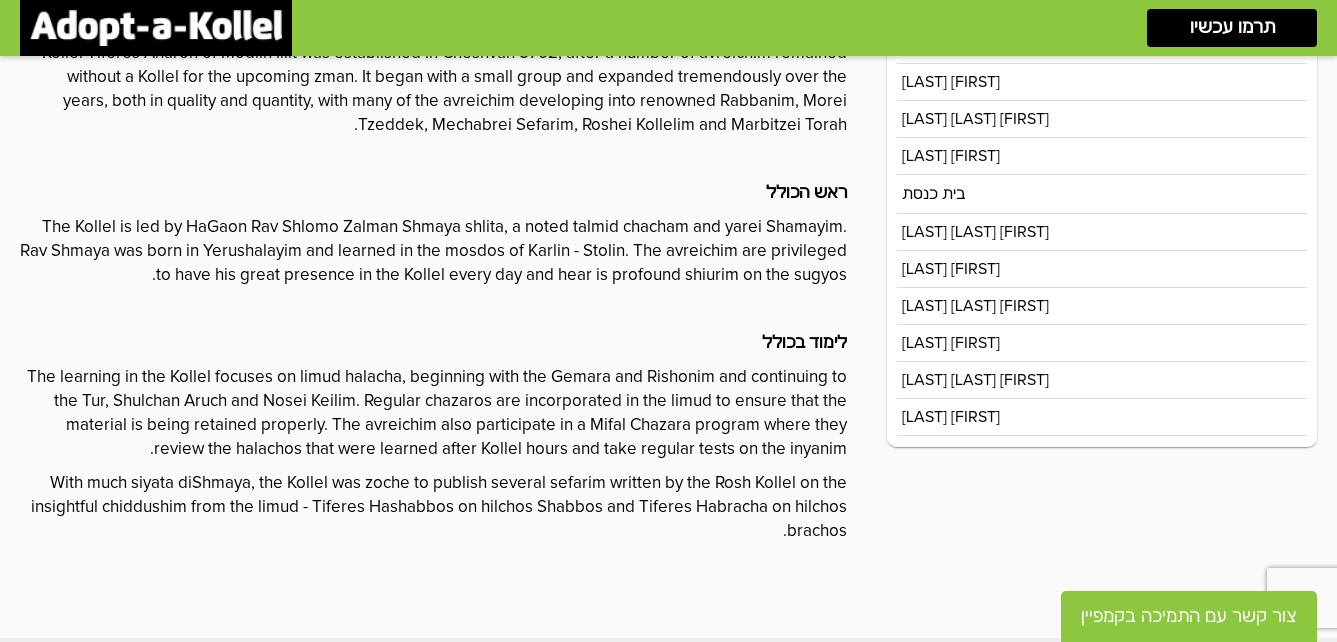 drag, startPoint x: 1215, startPoint y: 615, endPoint x: 1030, endPoint y: 625, distance: 185.27008 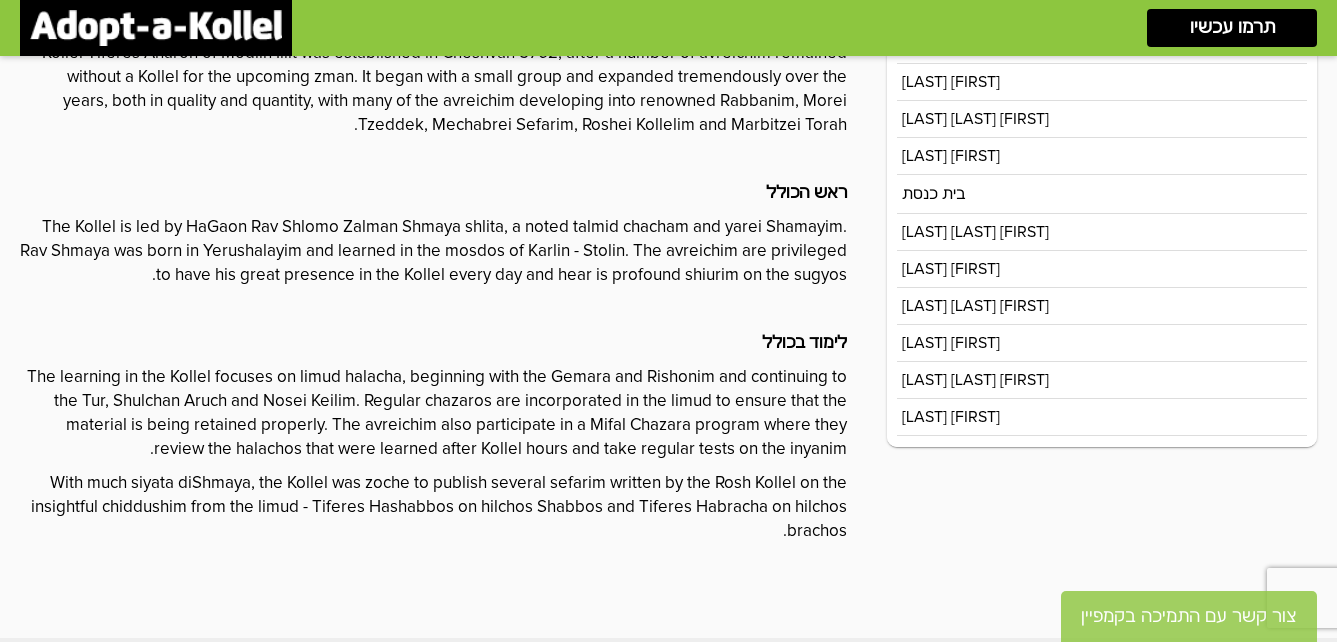 click on "צור קשר עם התמיכה בקמפיין" at bounding box center [1189, 616] 